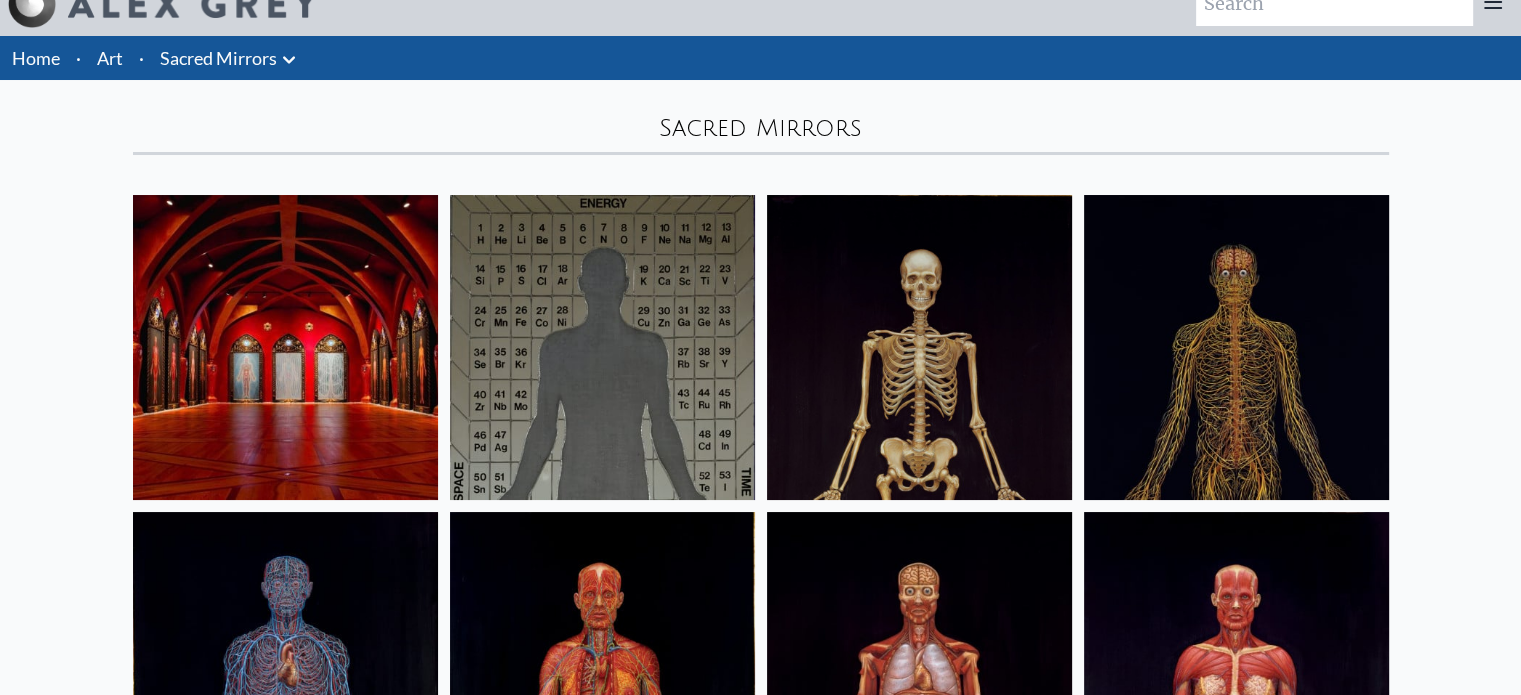 scroll, scrollTop: 0, scrollLeft: 0, axis: both 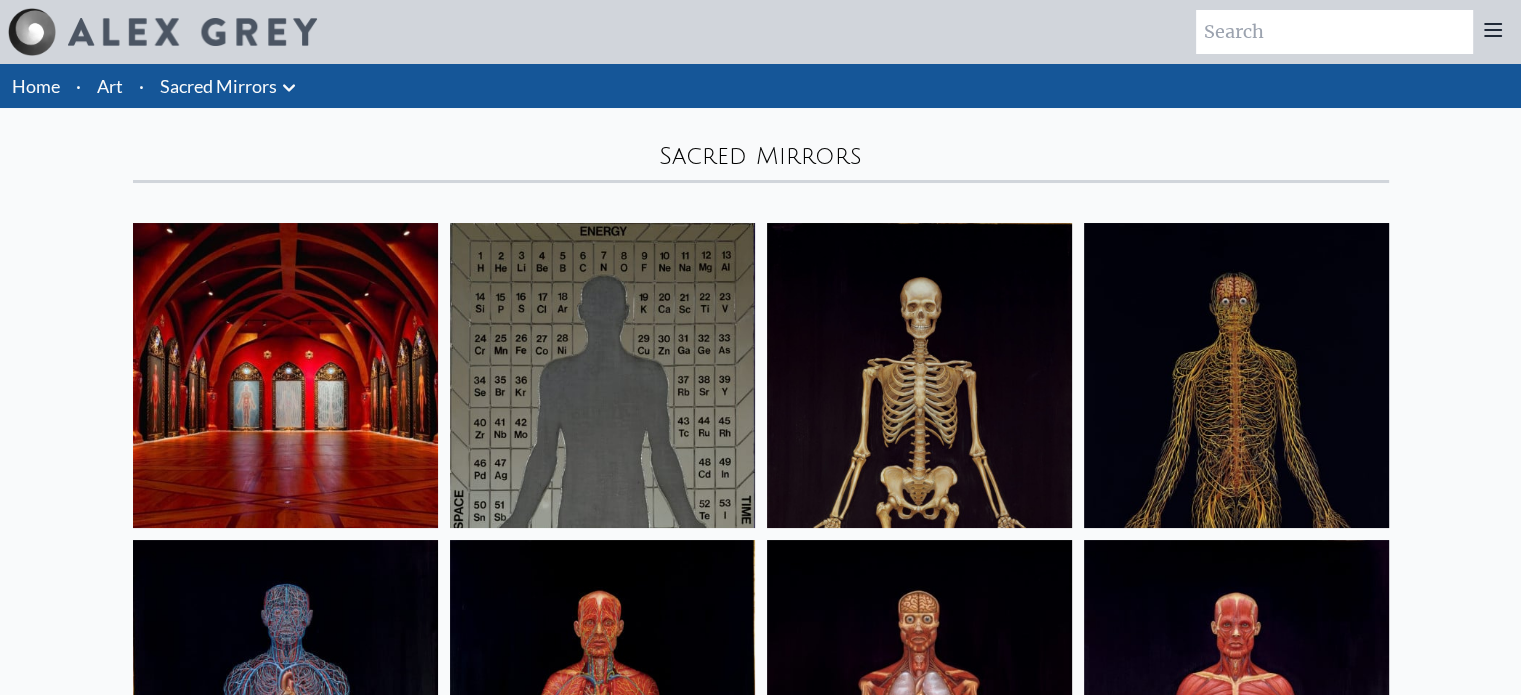 click at bounding box center (285, 375) 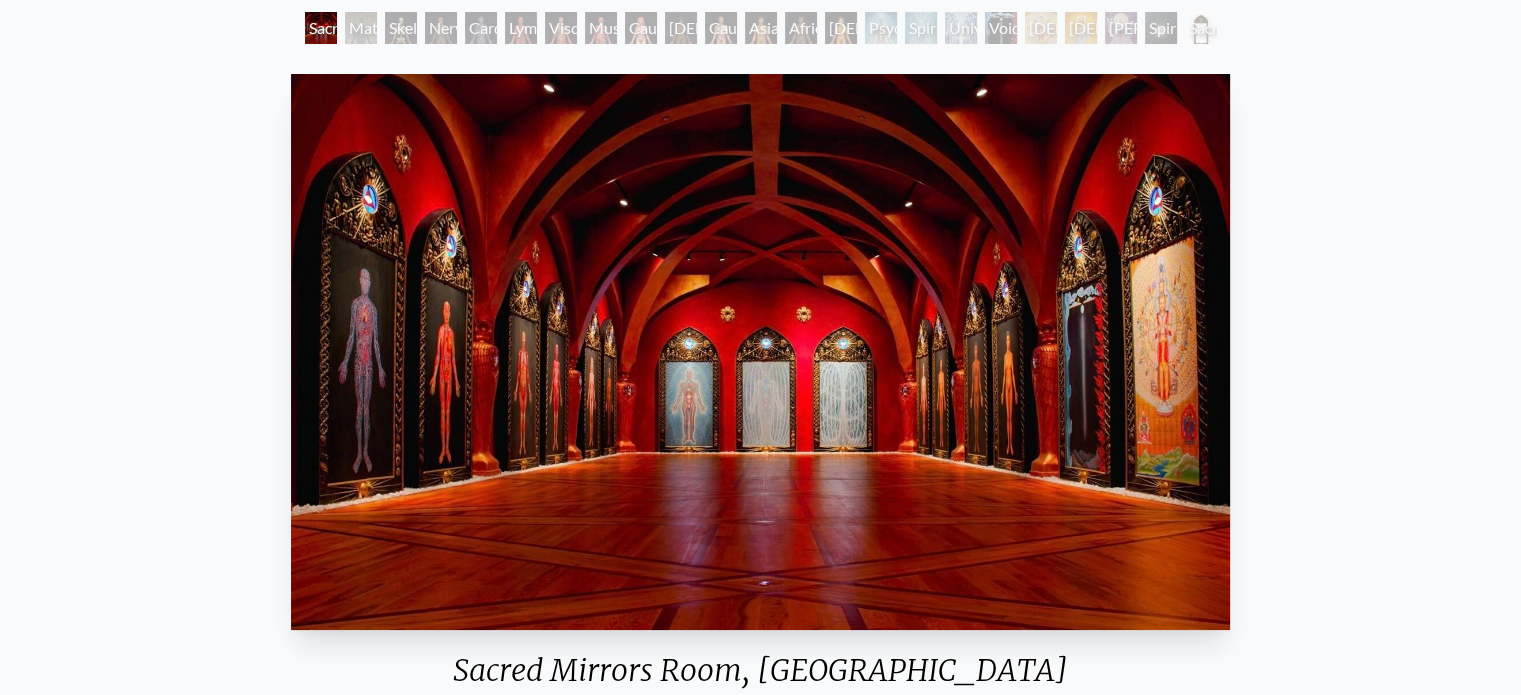 scroll, scrollTop: 0, scrollLeft: 0, axis: both 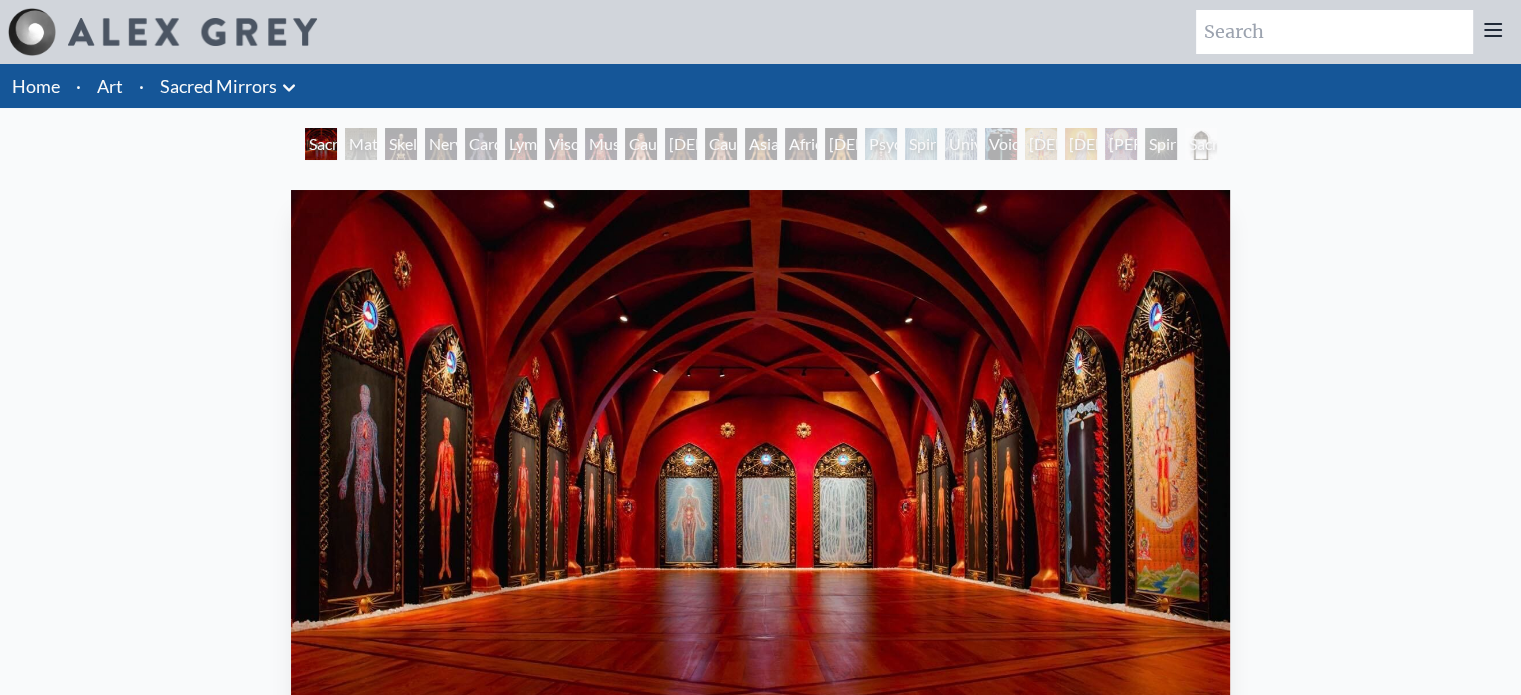 click on "Nervous System" at bounding box center (441, 144) 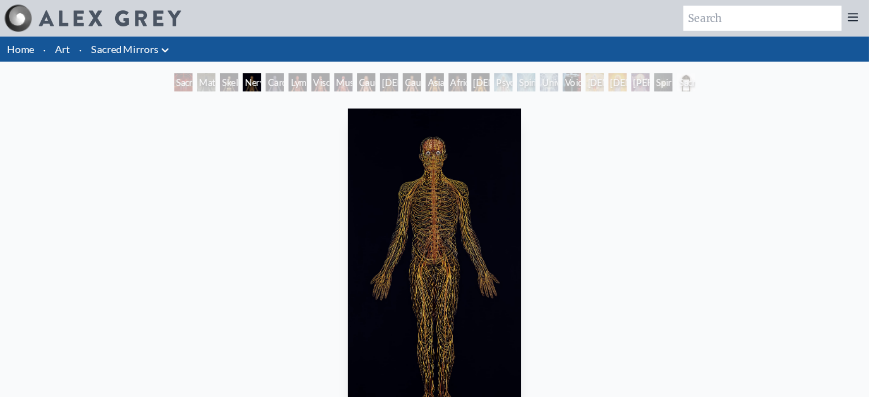 scroll, scrollTop: 0, scrollLeft: 0, axis: both 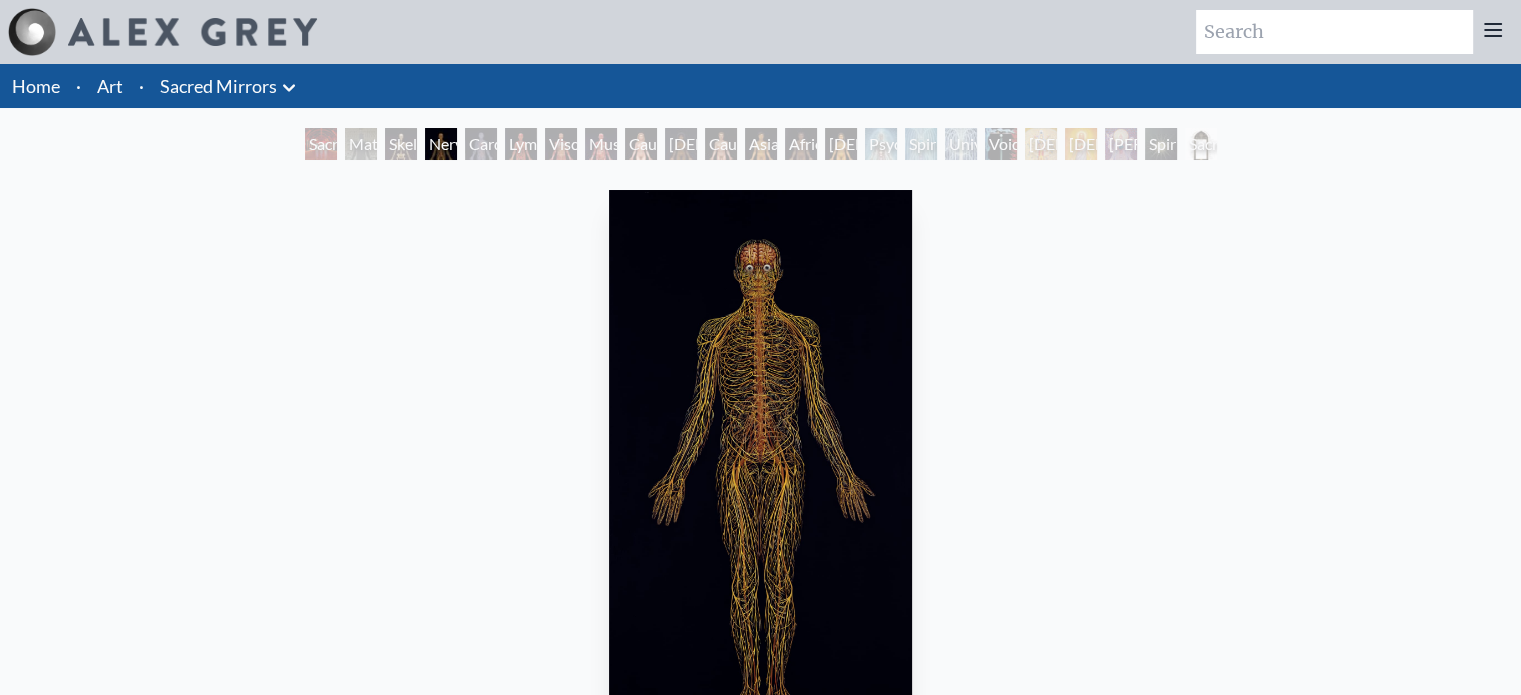 click at bounding box center [761, 468] 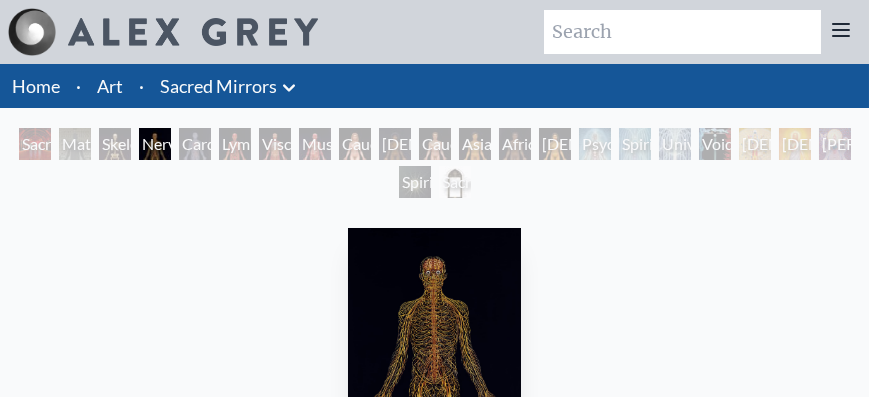 click on "Cardiovascular System" at bounding box center [195, 144] 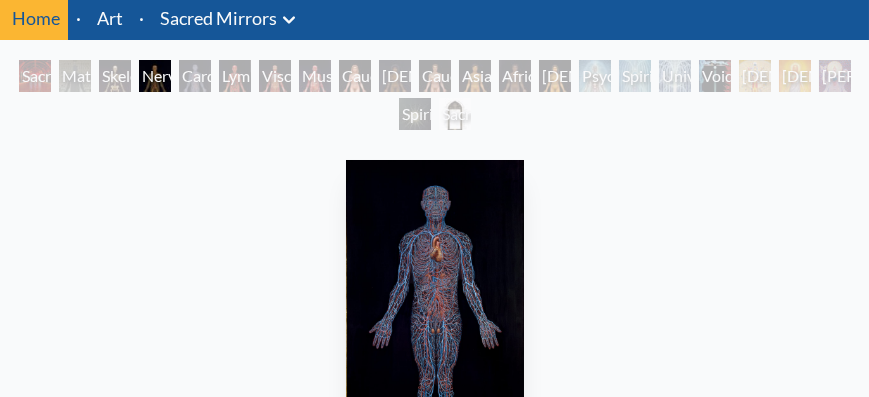 scroll, scrollTop: 73, scrollLeft: 0, axis: vertical 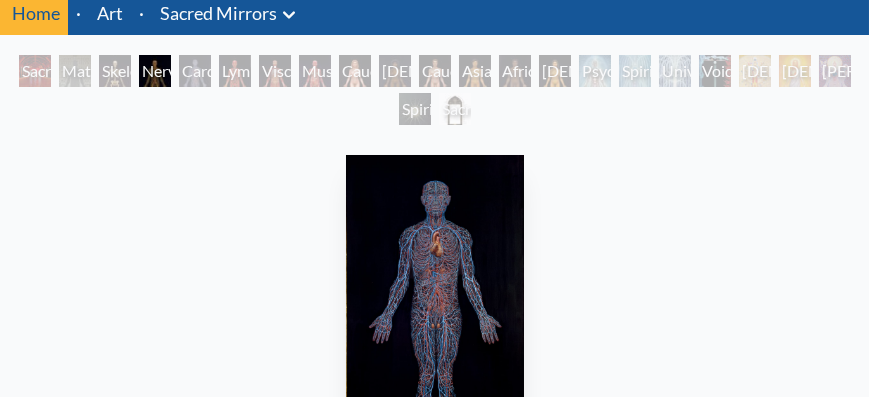 click on "Viscera" at bounding box center [275, 71] 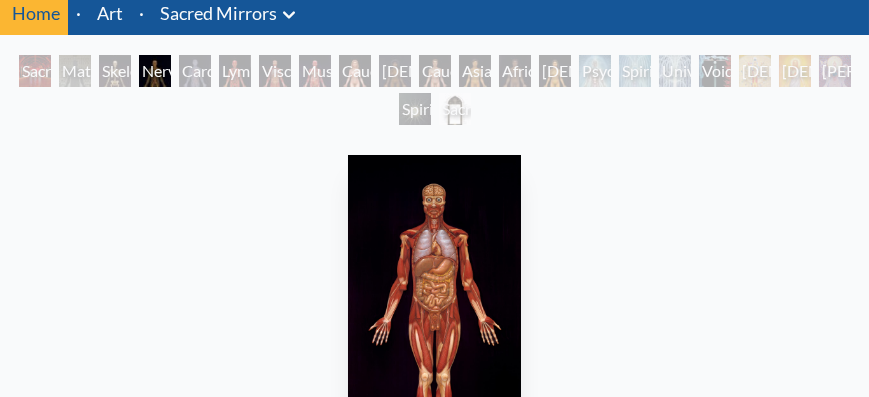 click on "Caucasian Man" at bounding box center [435, 71] 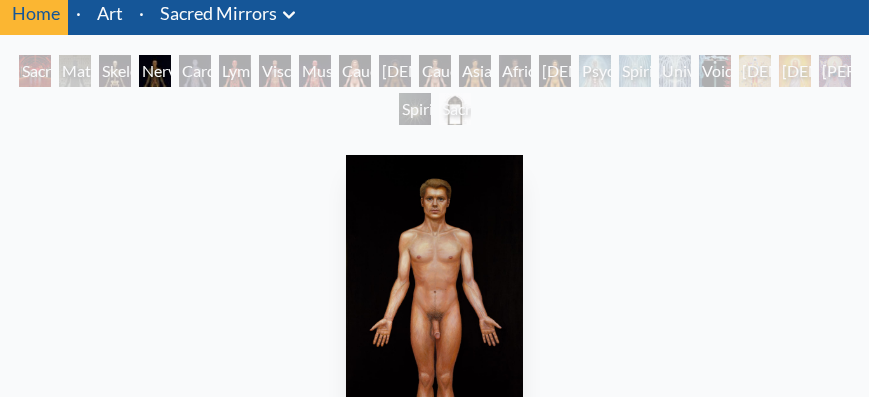 click on "Spiritual Energy System" at bounding box center (635, 71) 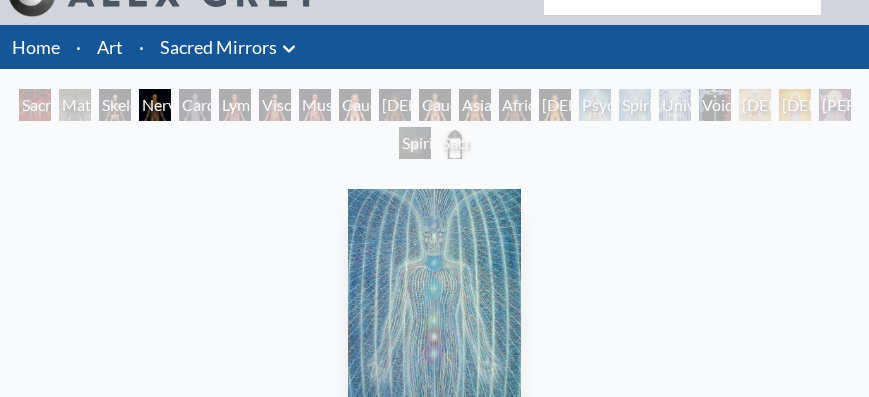scroll, scrollTop: 0, scrollLeft: 0, axis: both 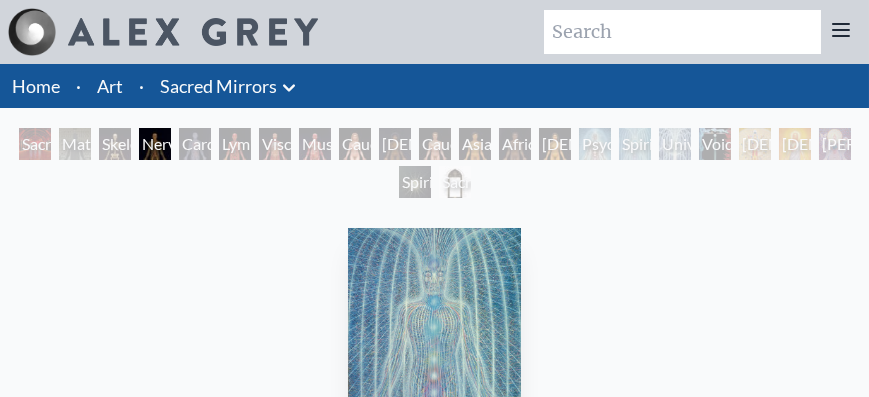 click on "[DEMOGRAPHIC_DATA] Woman" at bounding box center [555, 144] 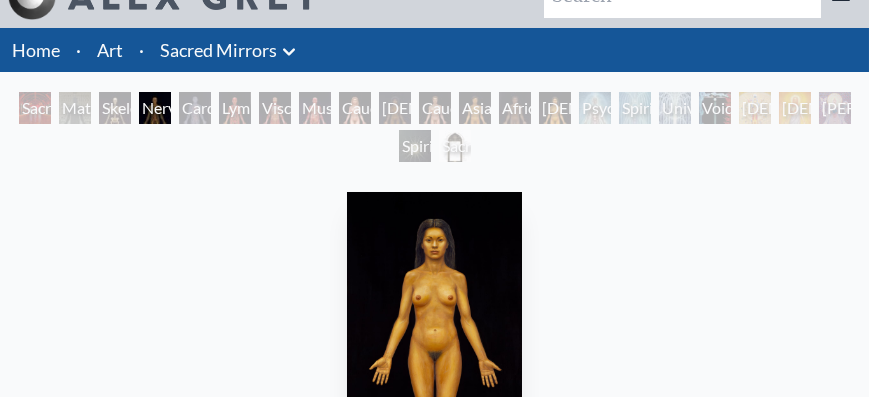 scroll, scrollTop: 38, scrollLeft: 0, axis: vertical 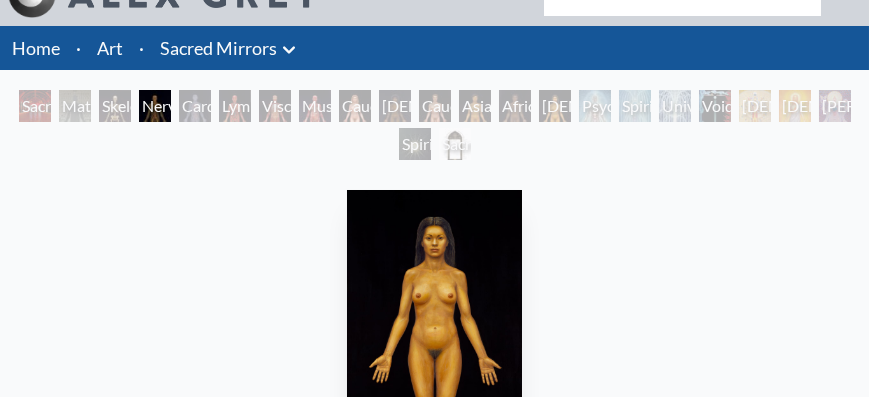 click on "Psychic Energy System" at bounding box center [595, 106] 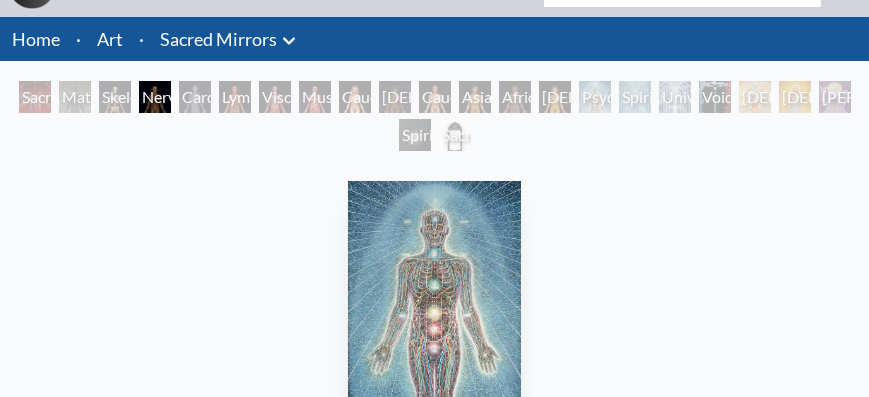 scroll, scrollTop: 47, scrollLeft: 0, axis: vertical 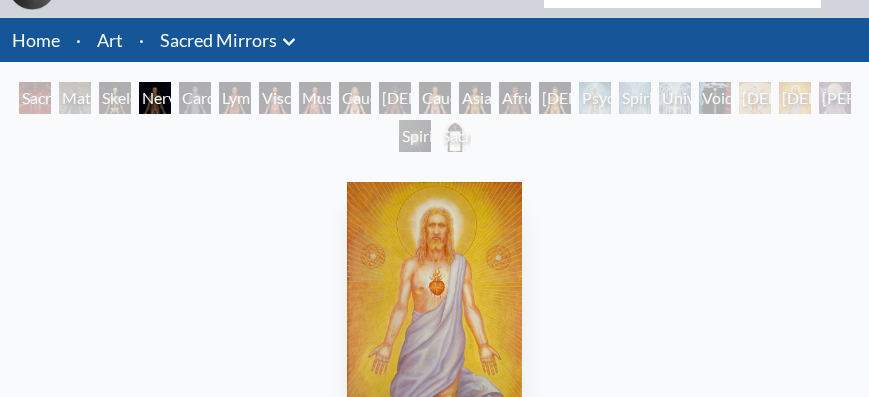click on "Spiritual World" at bounding box center (415, 136) 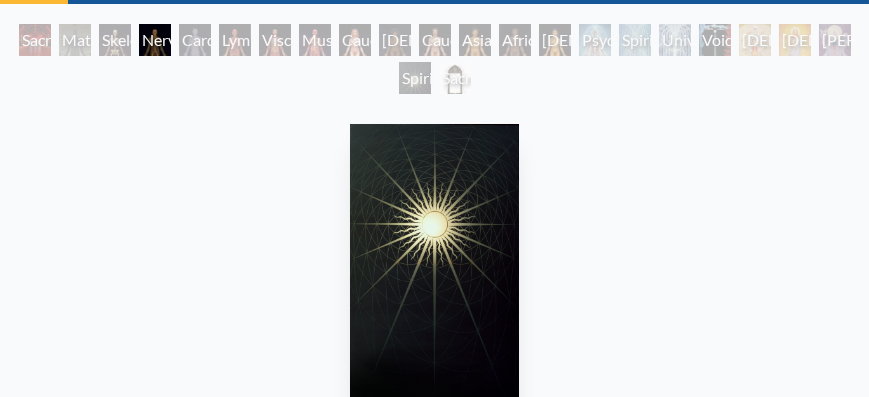 scroll, scrollTop: 101, scrollLeft: 0, axis: vertical 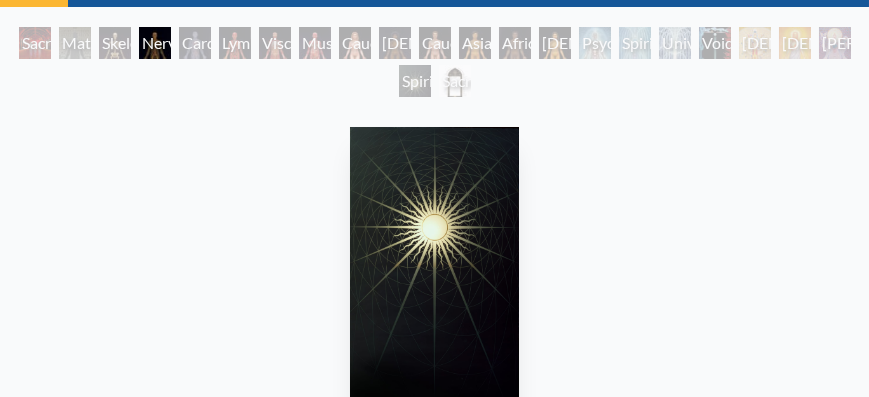 click on "Sacred Mirrors Frame" at bounding box center (455, 81) 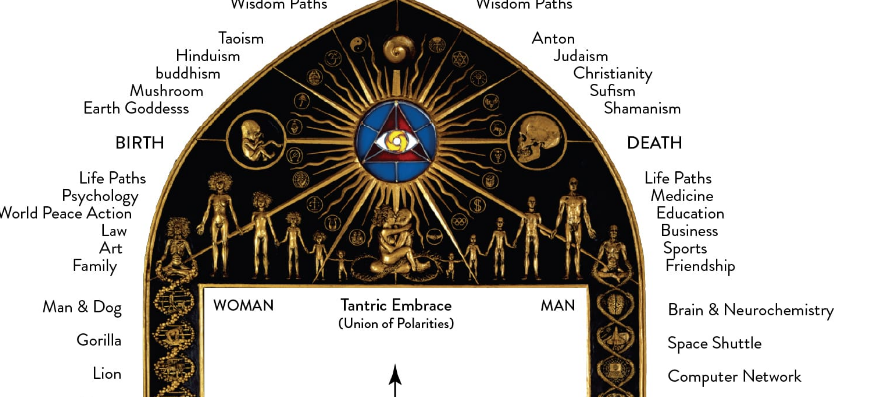 scroll, scrollTop: 74, scrollLeft: 0, axis: vertical 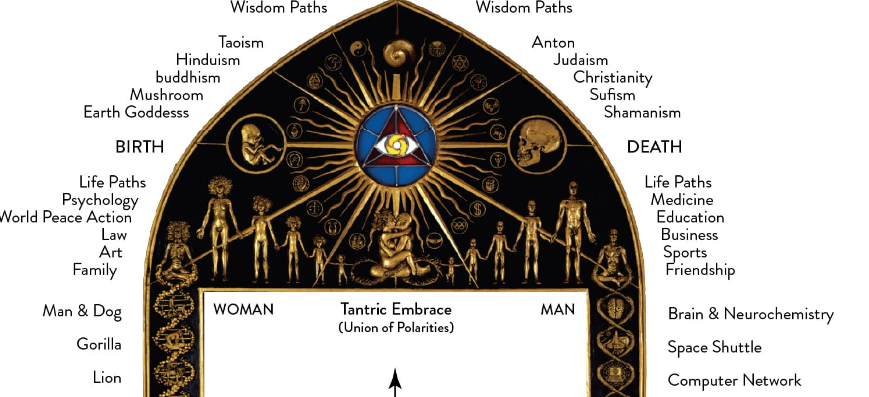 click at bounding box center [434, 313] 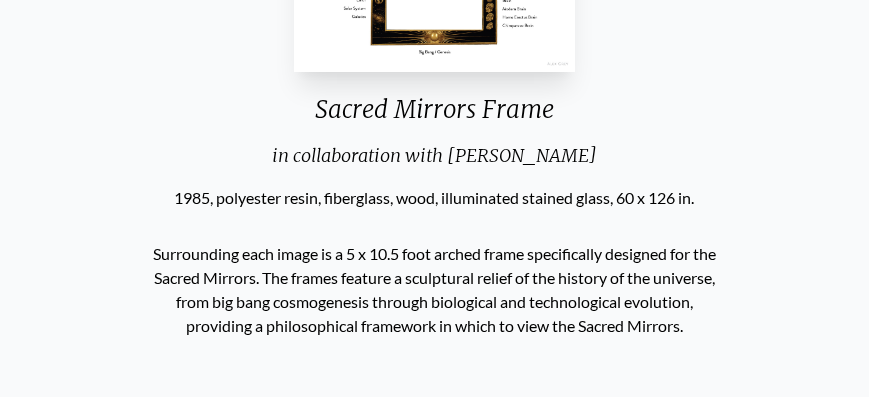 scroll, scrollTop: 0, scrollLeft: 0, axis: both 